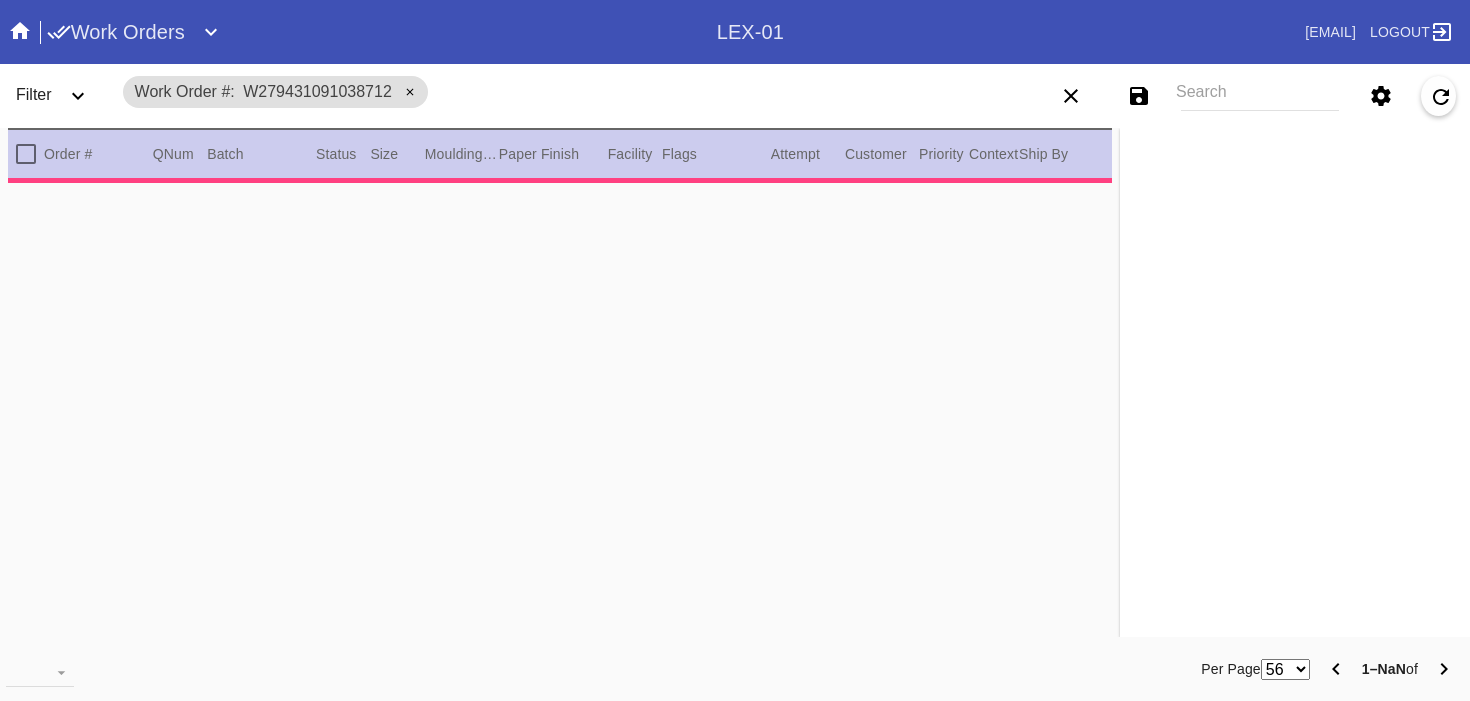 scroll, scrollTop: 0, scrollLeft: 0, axis: both 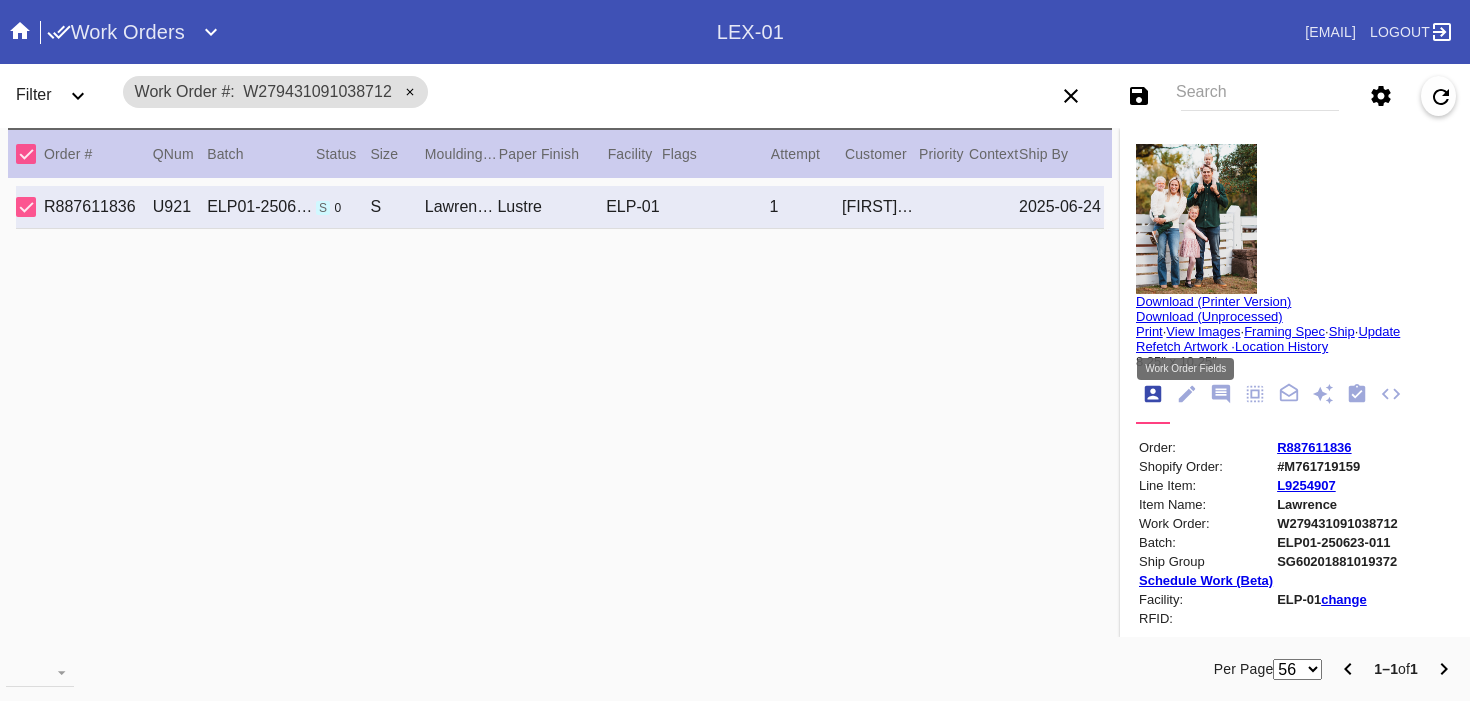 click at bounding box center (1186, 395) 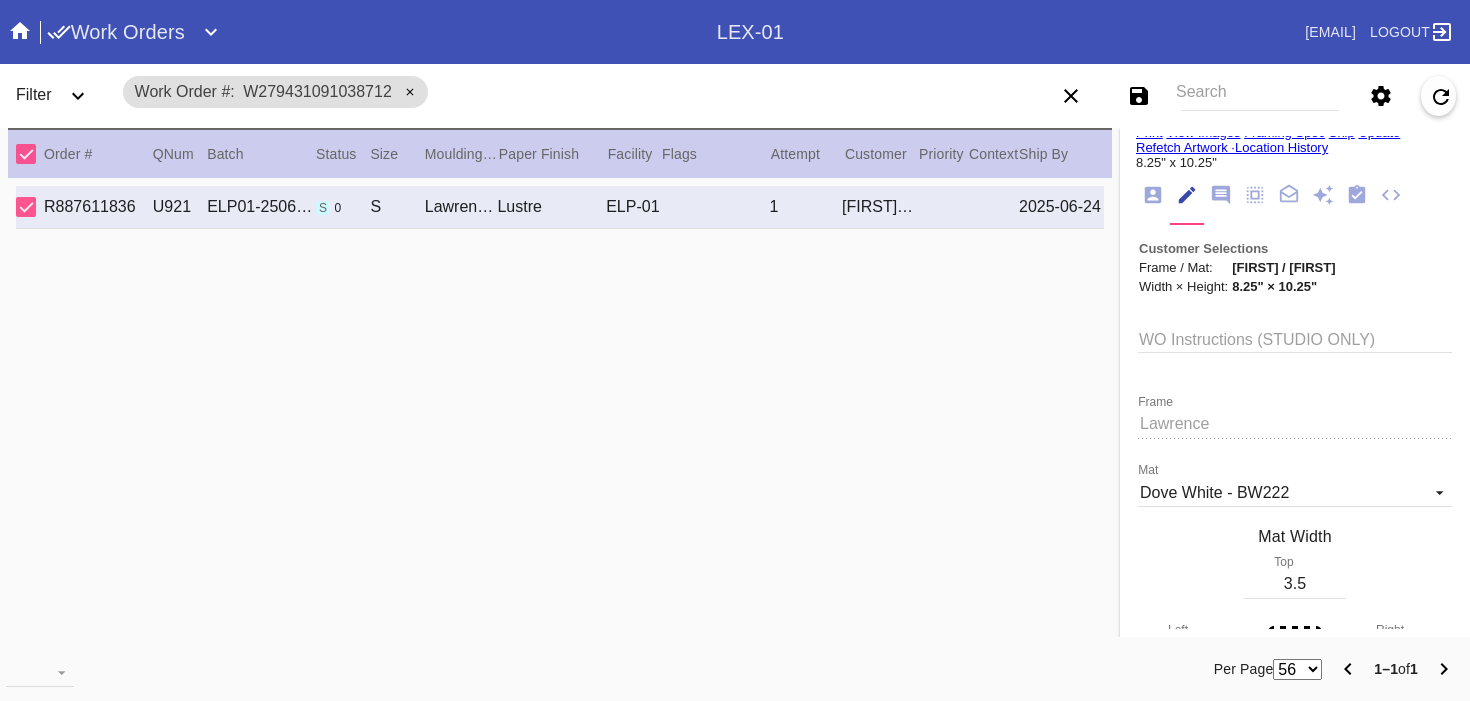scroll, scrollTop: 103, scrollLeft: 0, axis: vertical 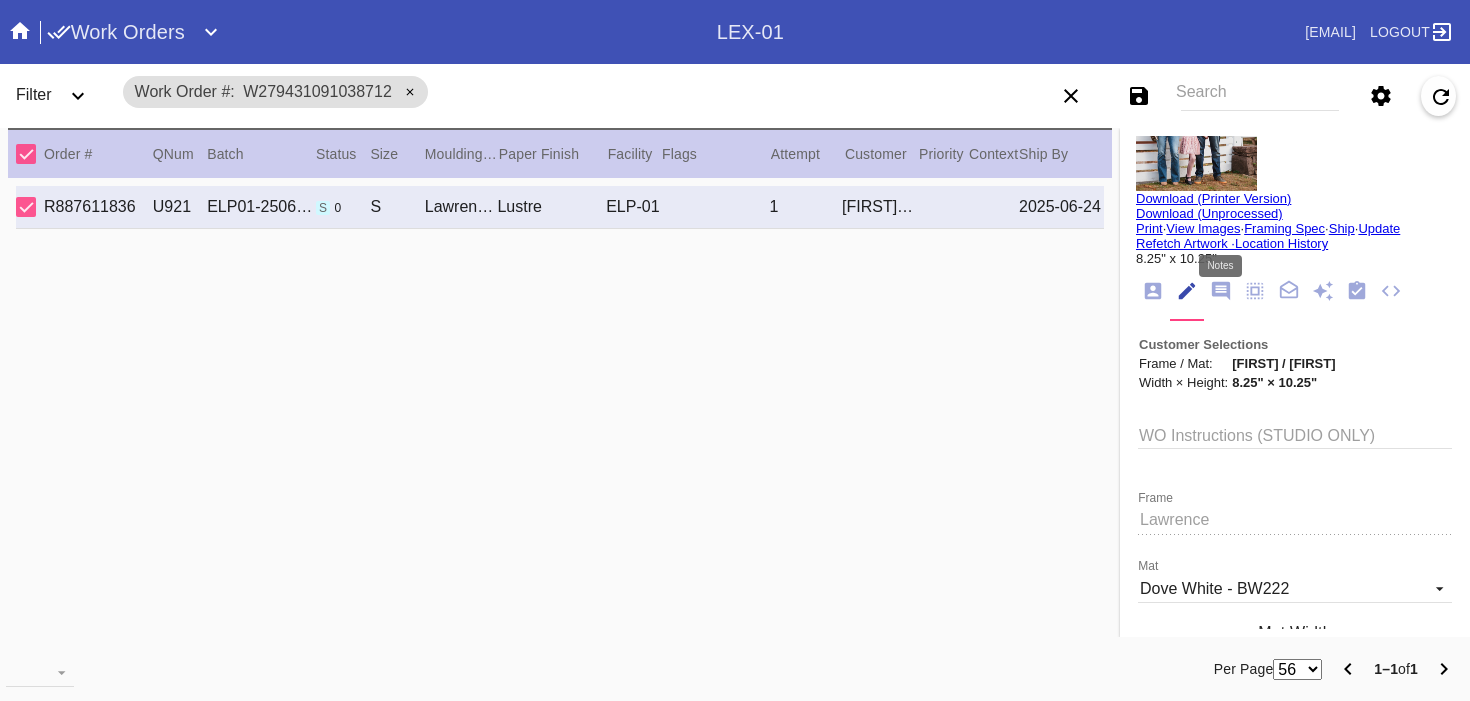 click at bounding box center [1221, 291] 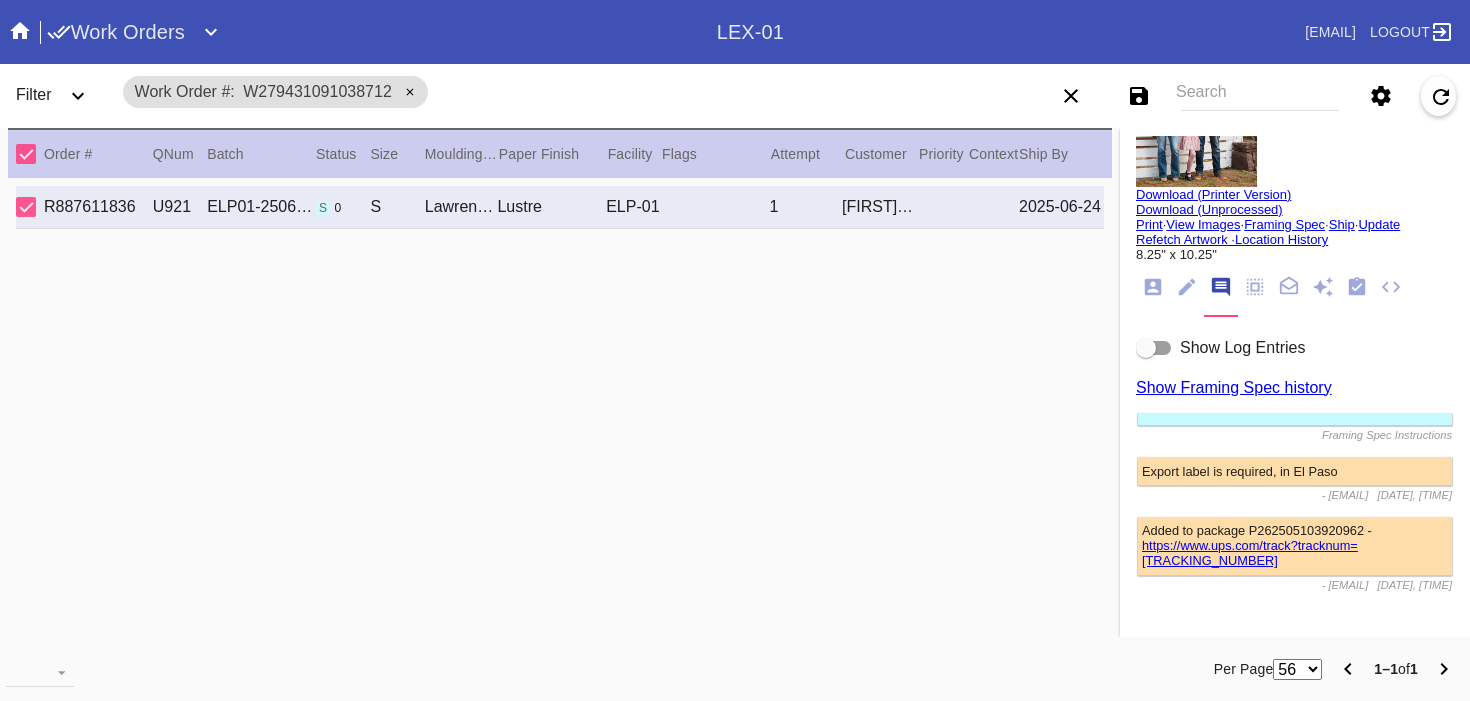 scroll, scrollTop: 79, scrollLeft: 0, axis: vertical 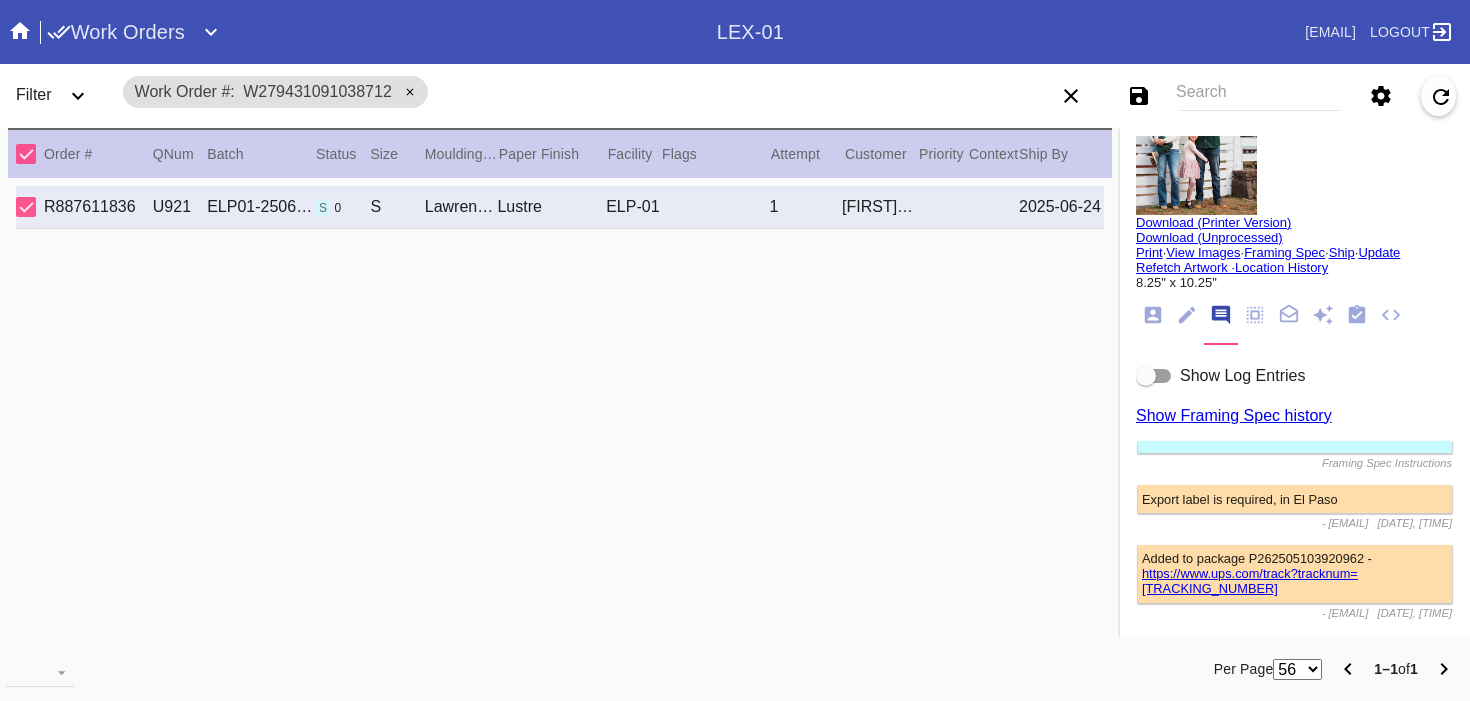 click at bounding box center (1255, 315) 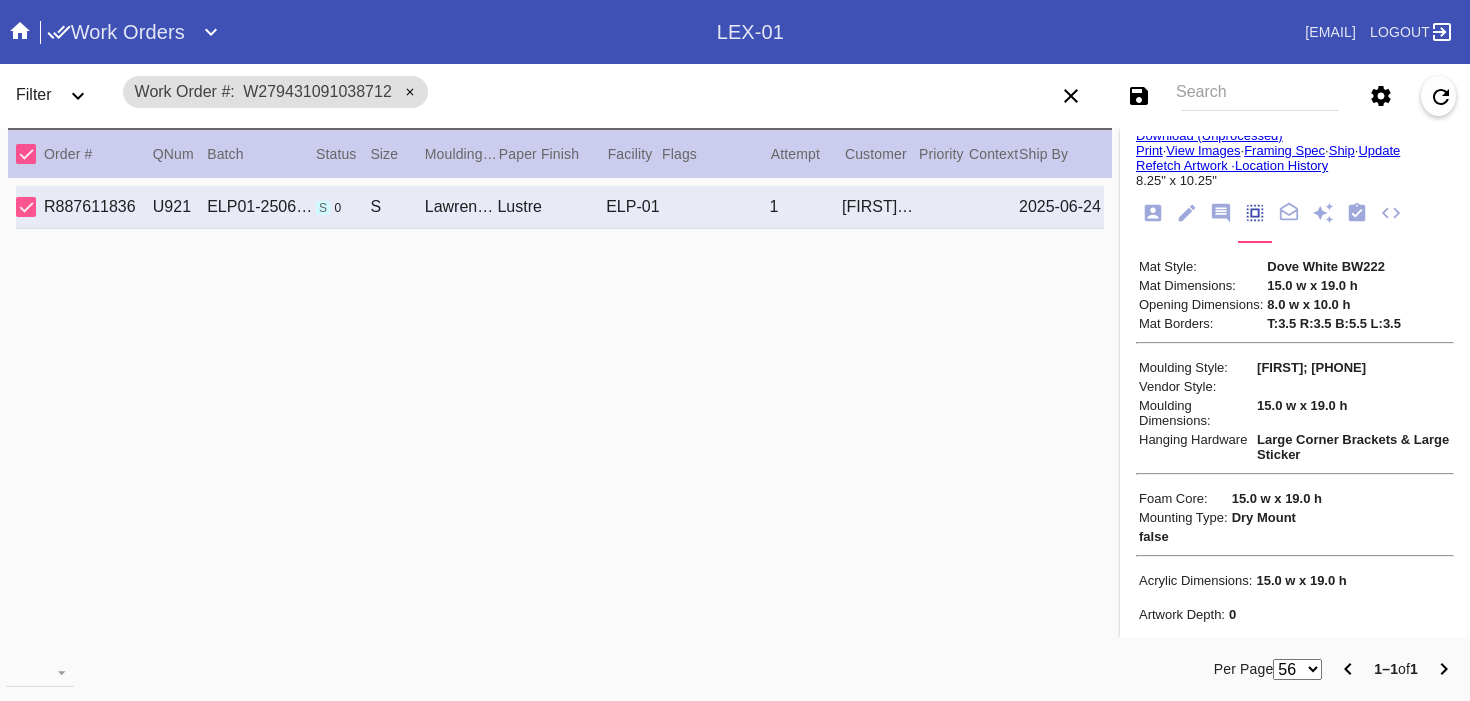 scroll, scrollTop: 186, scrollLeft: 0, axis: vertical 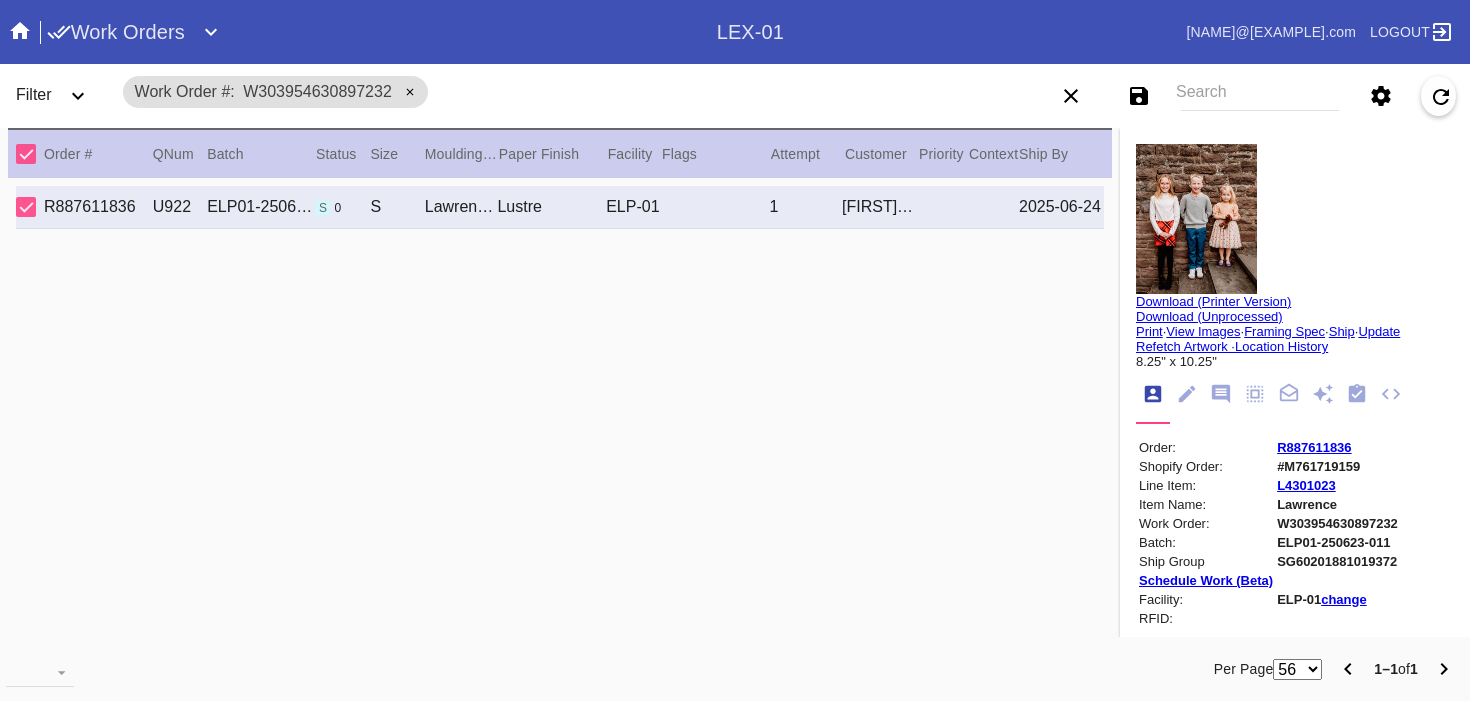 click at bounding box center [1255, 394] 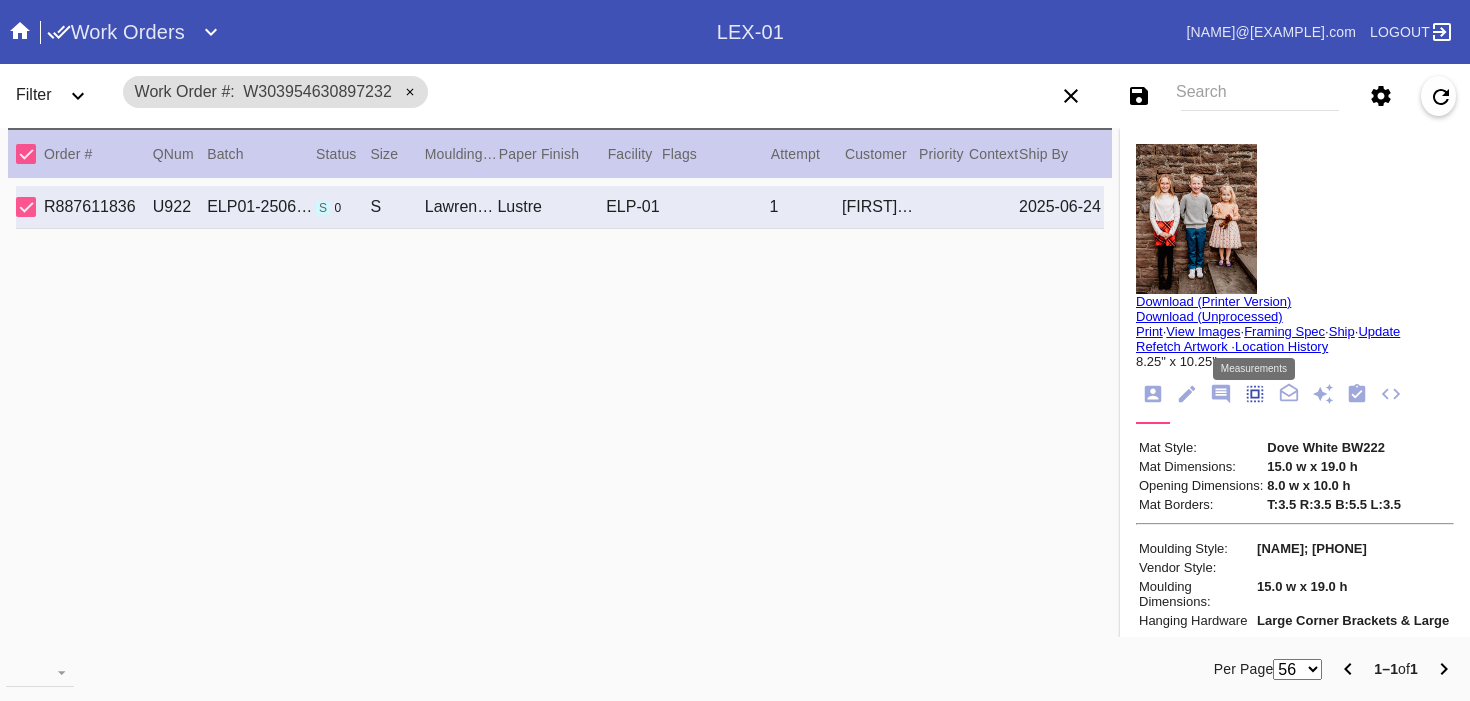 scroll, scrollTop: 172, scrollLeft: 0, axis: vertical 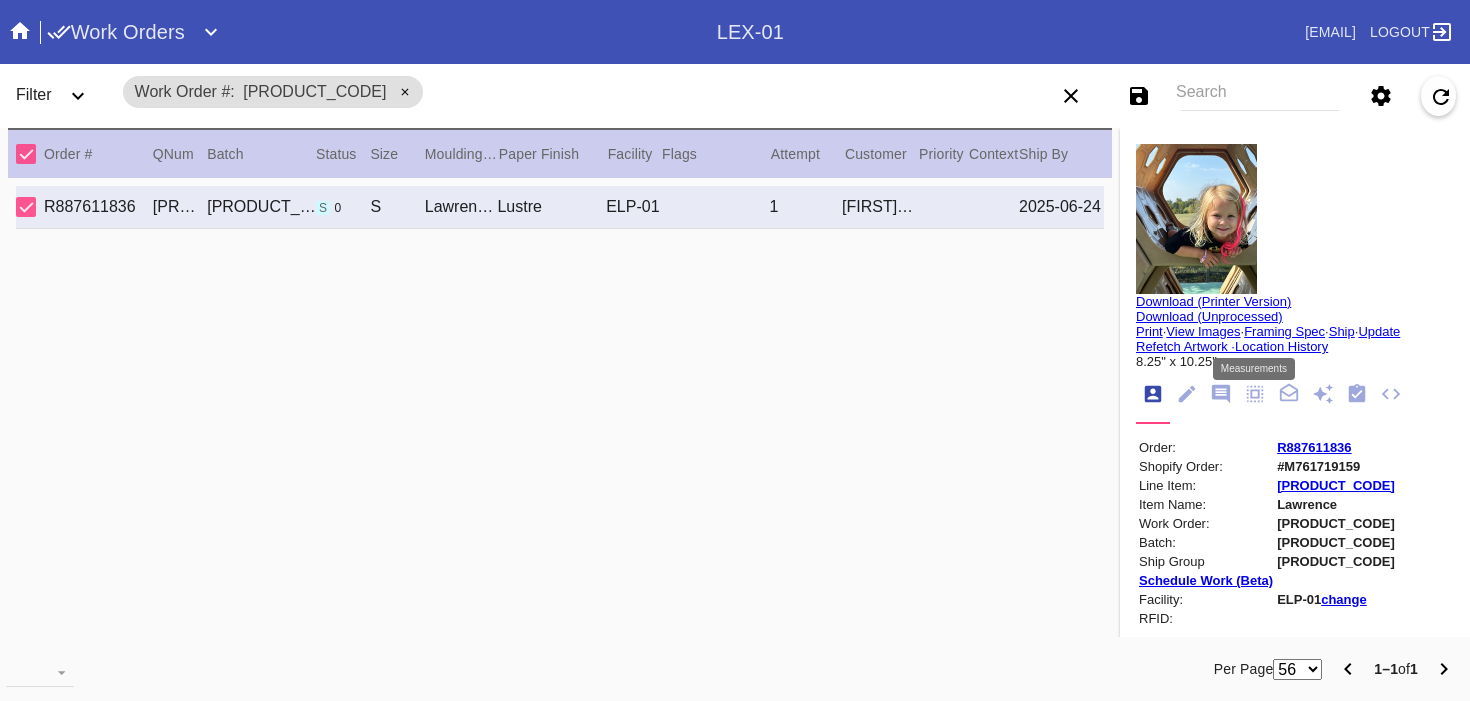 click at bounding box center (1248, 390) 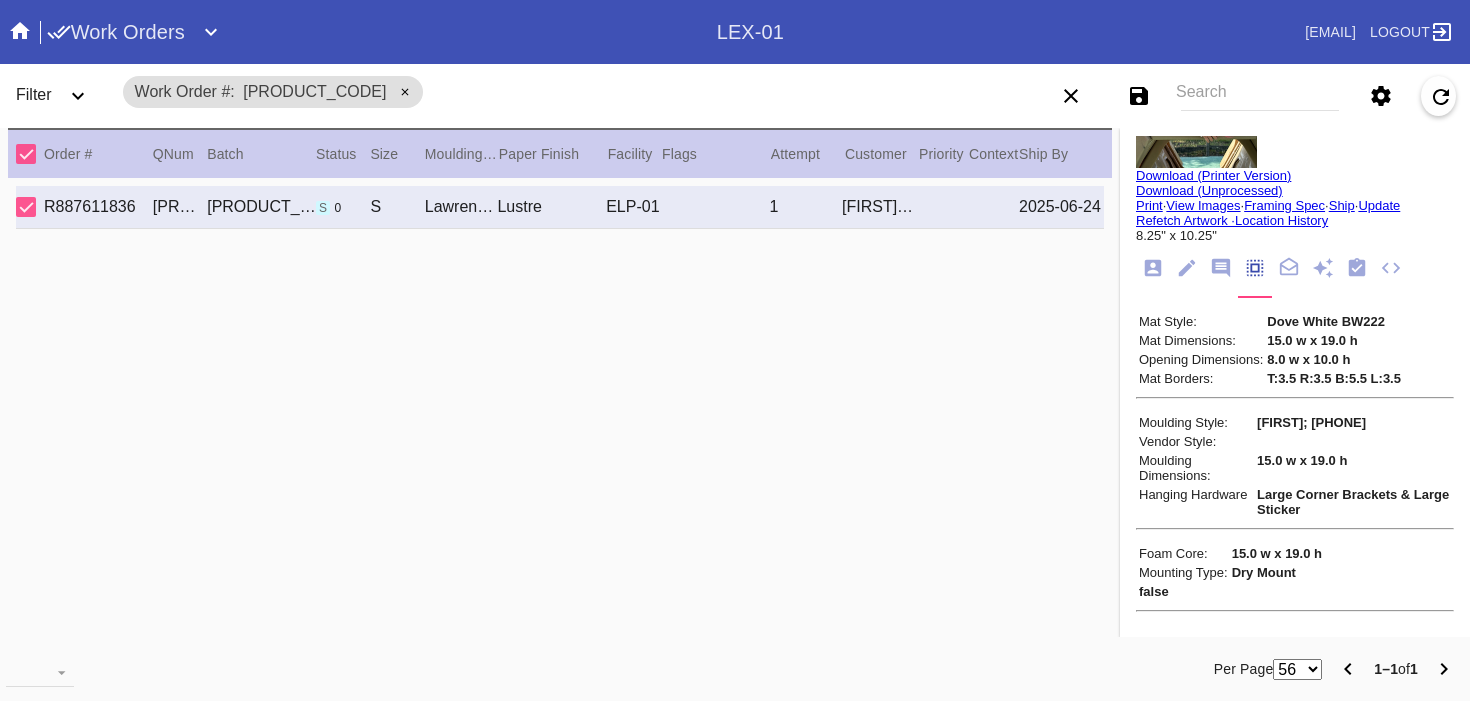 scroll, scrollTop: 0, scrollLeft: 0, axis: both 